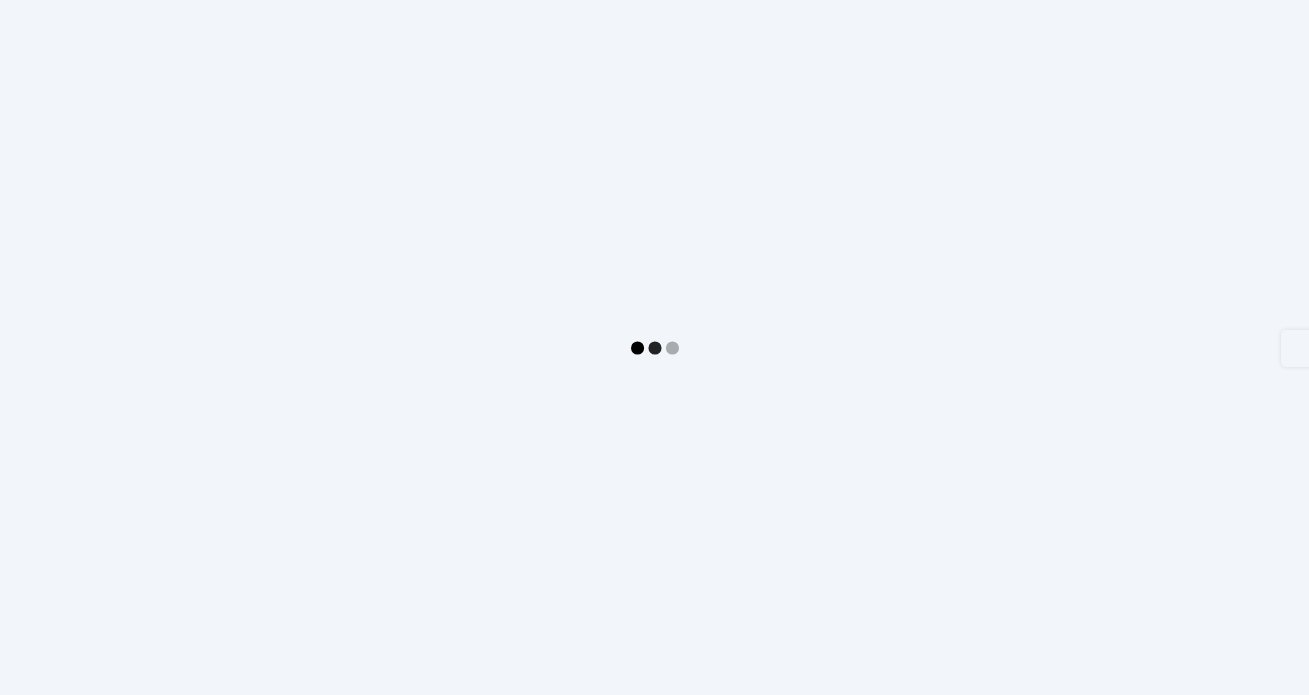 scroll, scrollTop: 0, scrollLeft: 0, axis: both 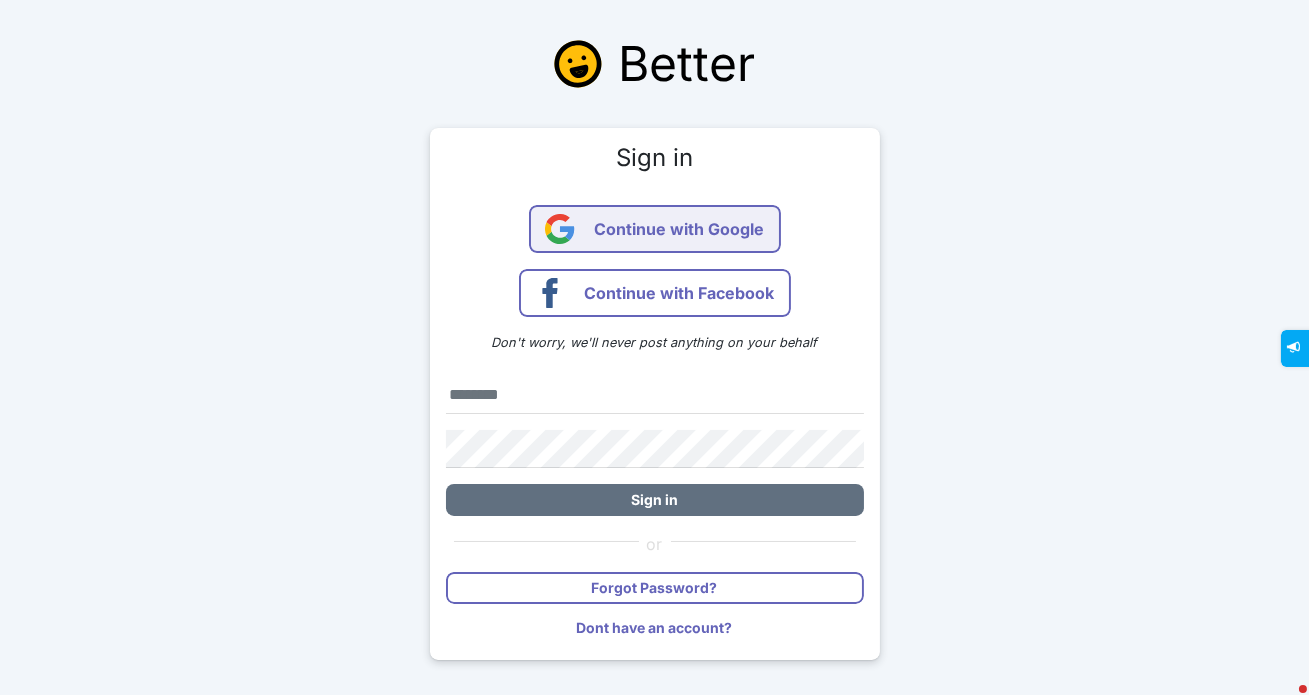click on "Continue with Google" at bounding box center (680, 229) 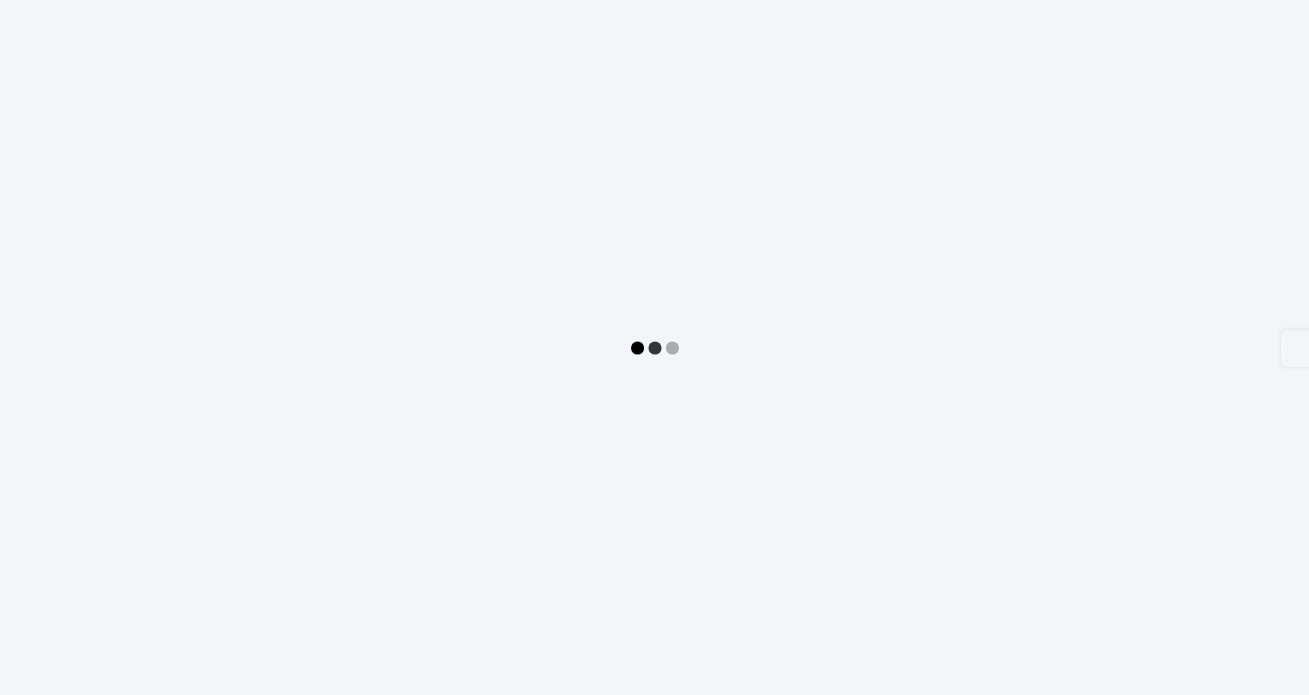 scroll, scrollTop: 0, scrollLeft: 0, axis: both 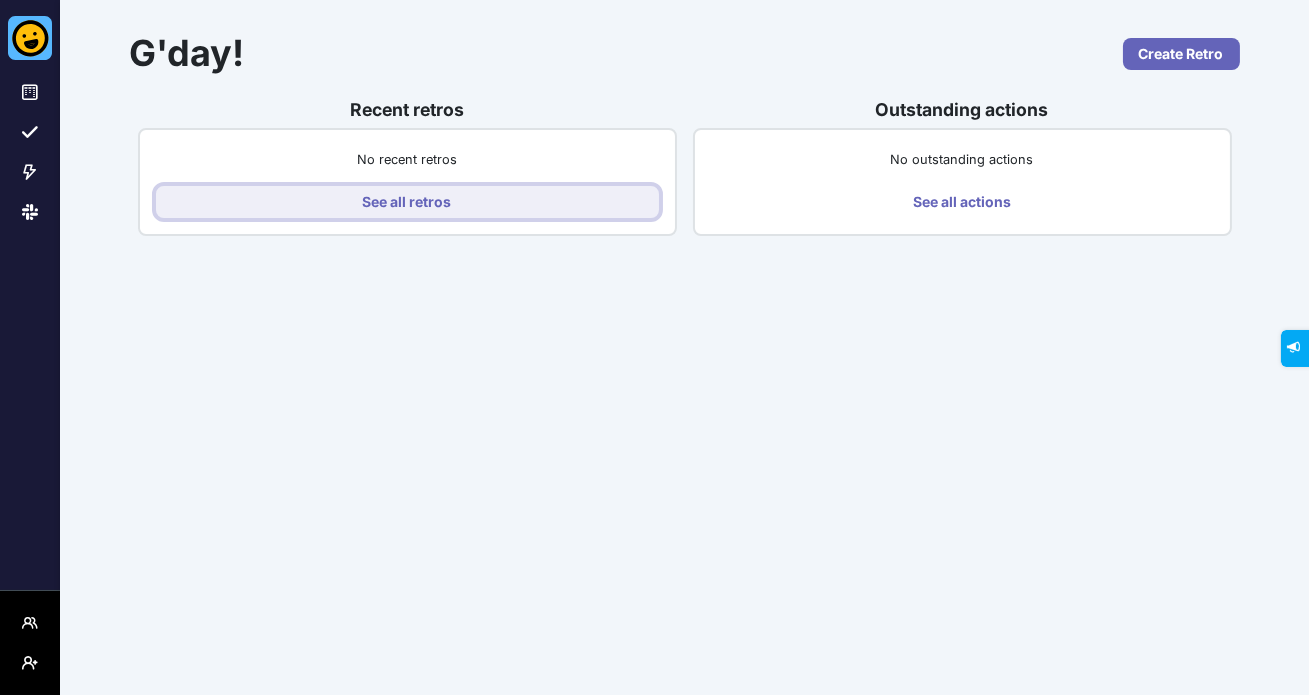click on "See all retros" at bounding box center (407, 202) 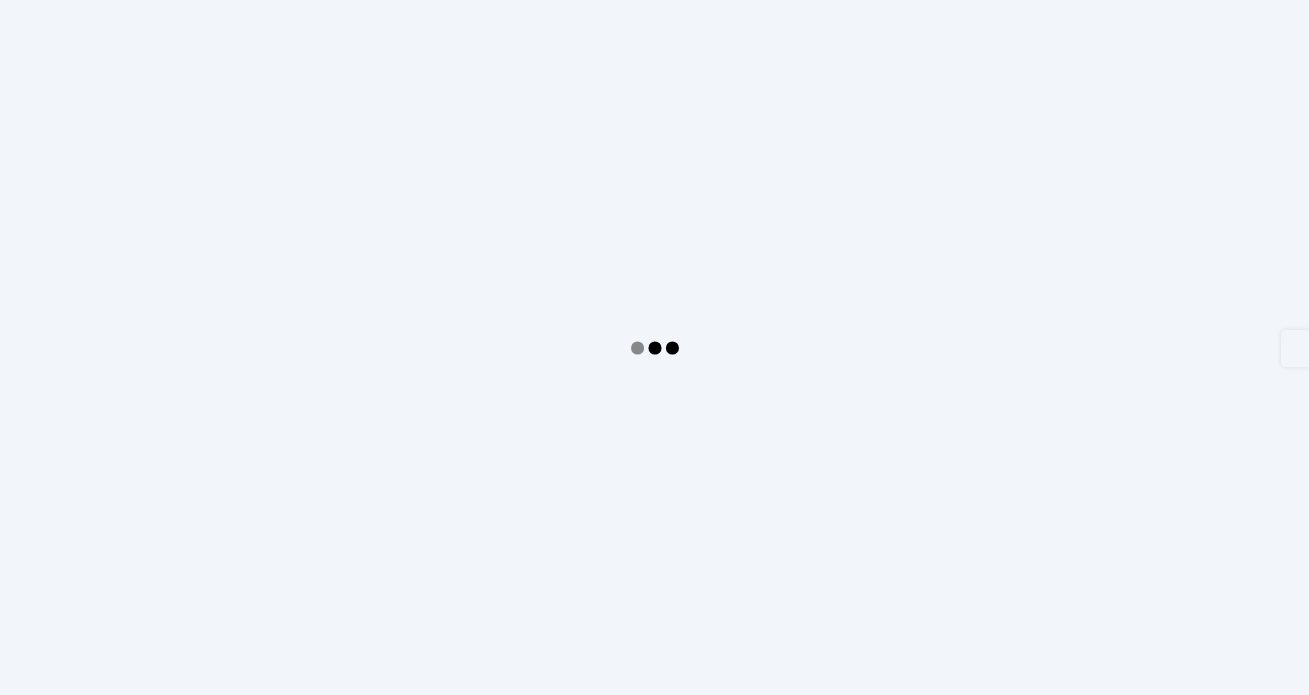 scroll, scrollTop: 0, scrollLeft: 0, axis: both 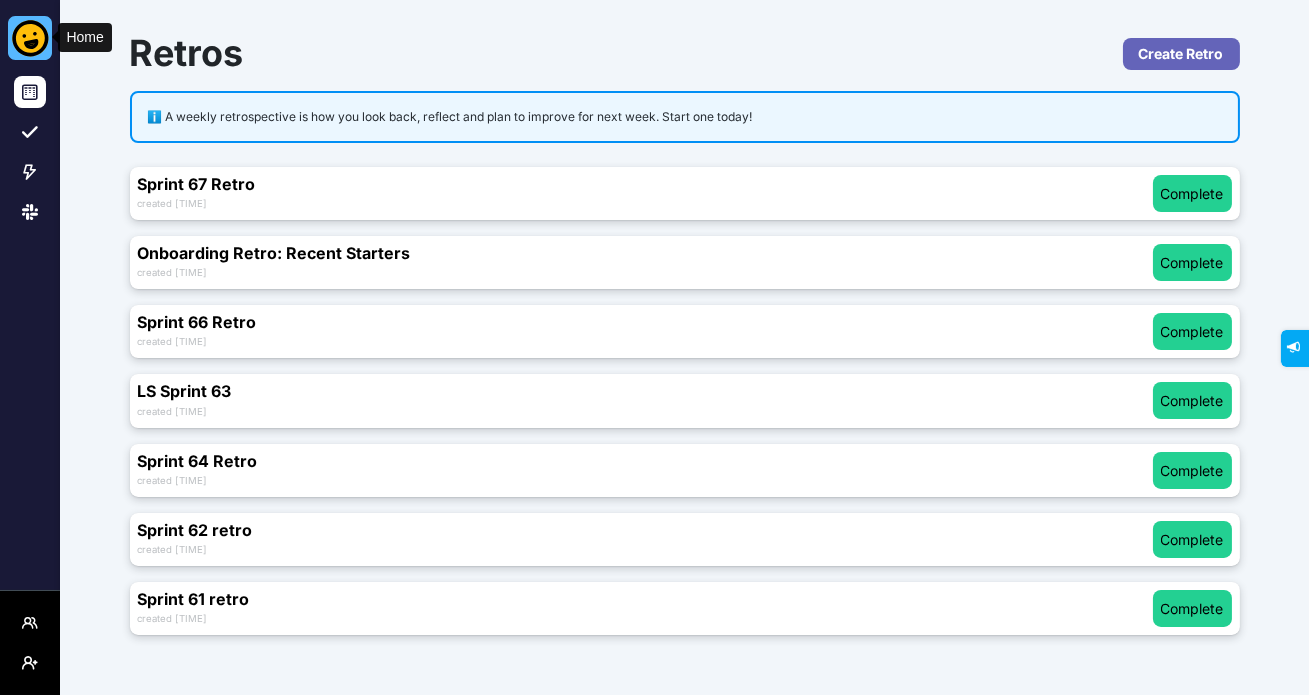 click at bounding box center (30, 38) 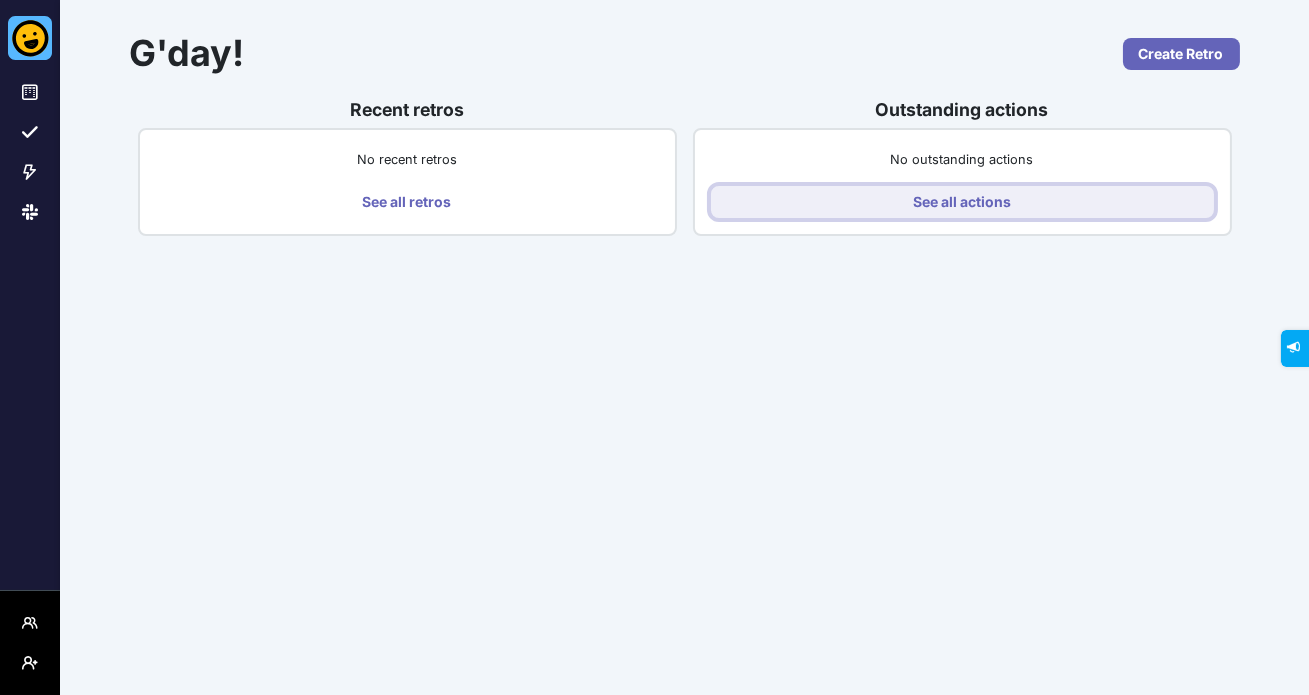 click on "See all actions" at bounding box center (962, 202) 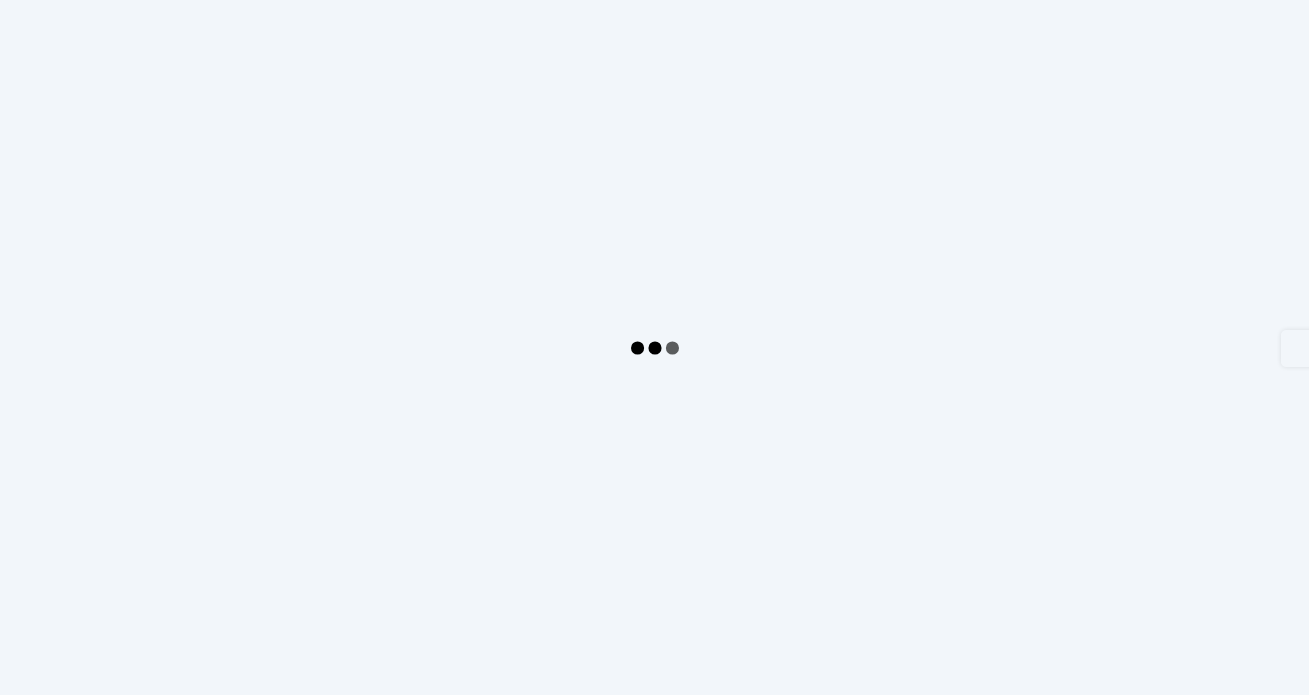 scroll, scrollTop: 0, scrollLeft: 0, axis: both 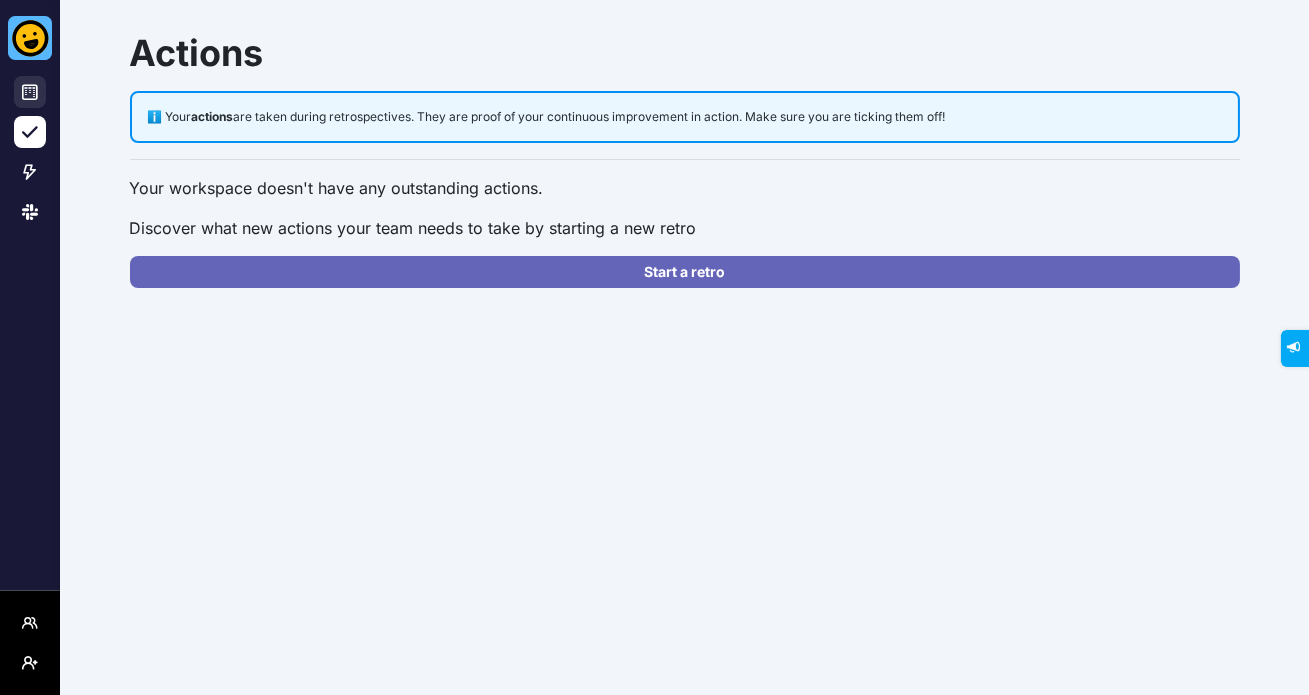 click at bounding box center [30, 92] 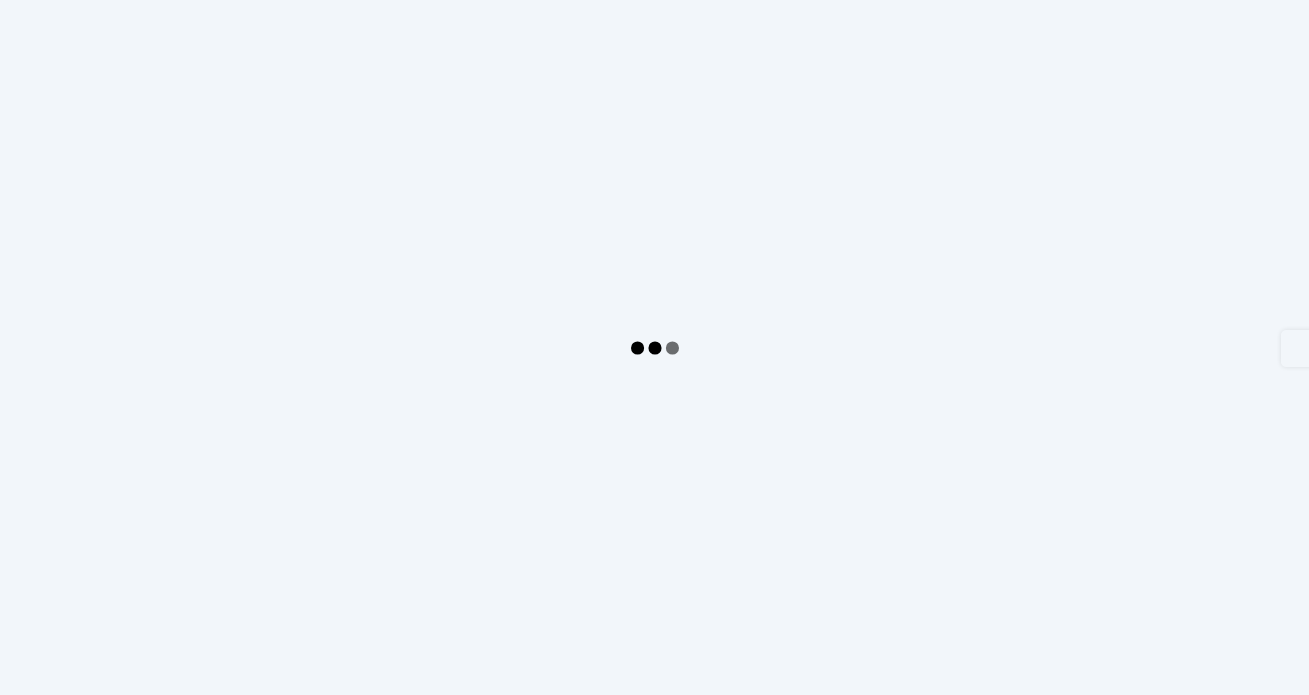 scroll, scrollTop: 0, scrollLeft: 0, axis: both 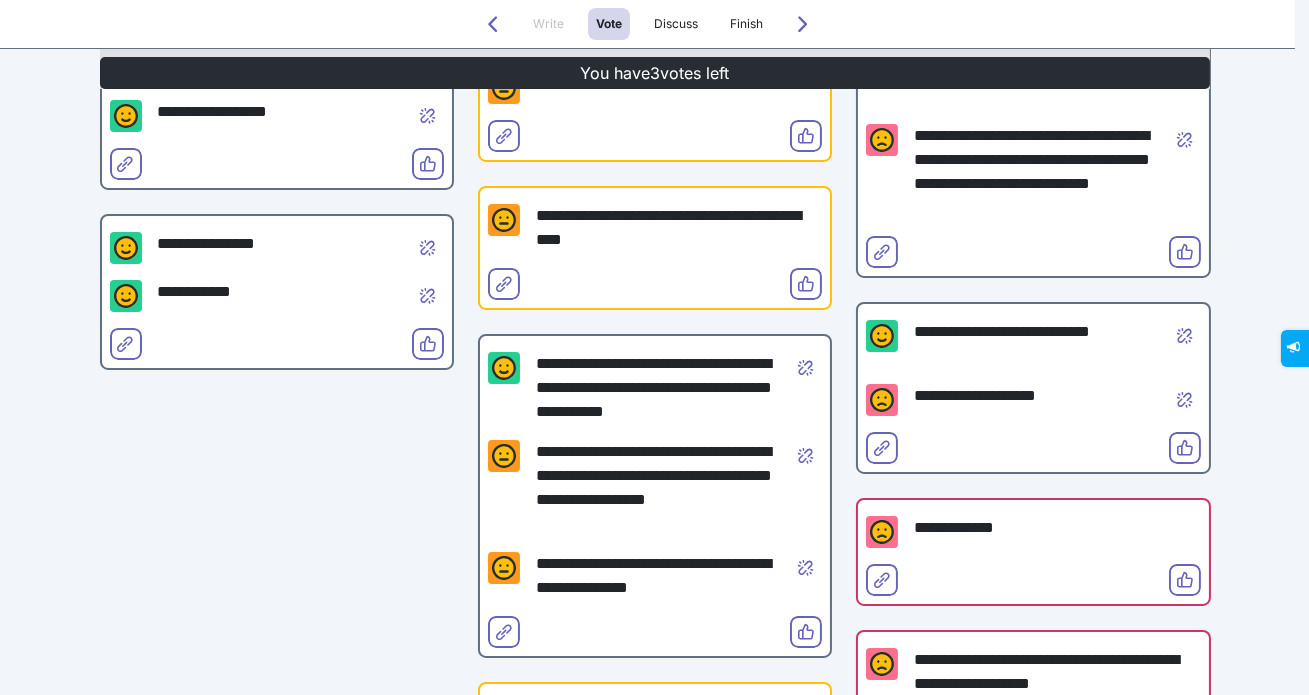 click on "**********" at bounding box center [663, 388] 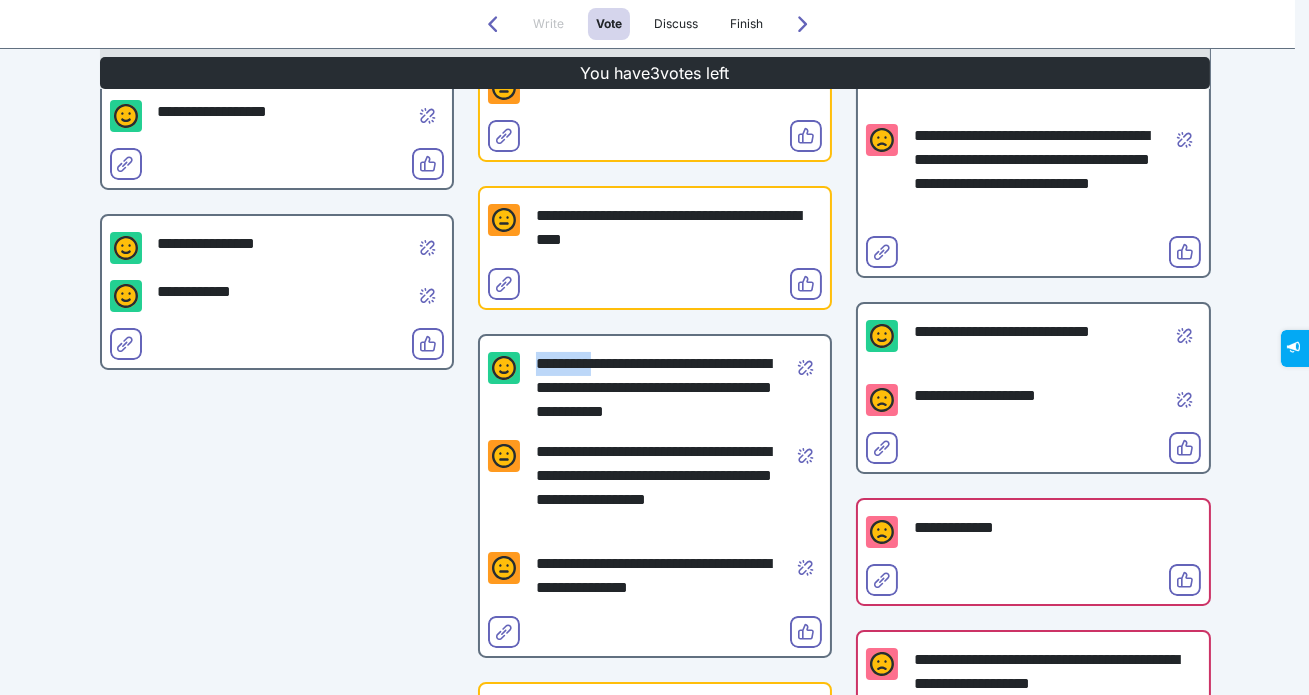 click on "**********" at bounding box center [663, 388] 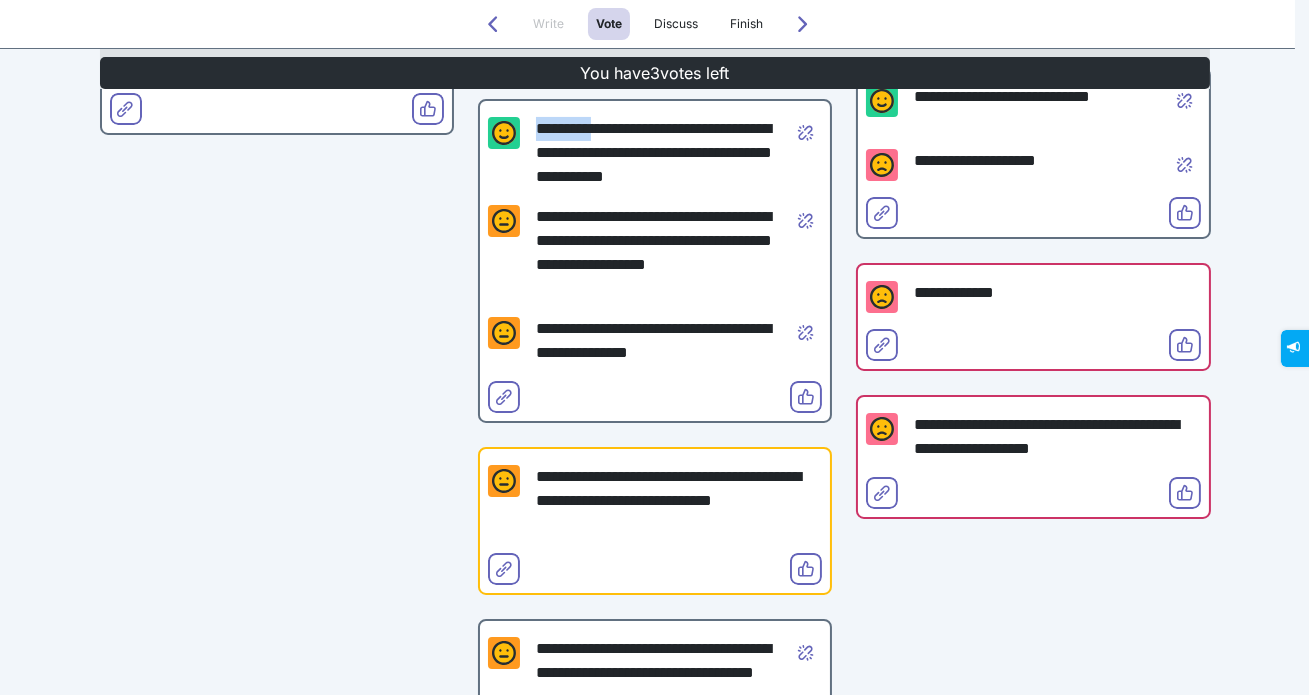 scroll, scrollTop: 636, scrollLeft: 0, axis: vertical 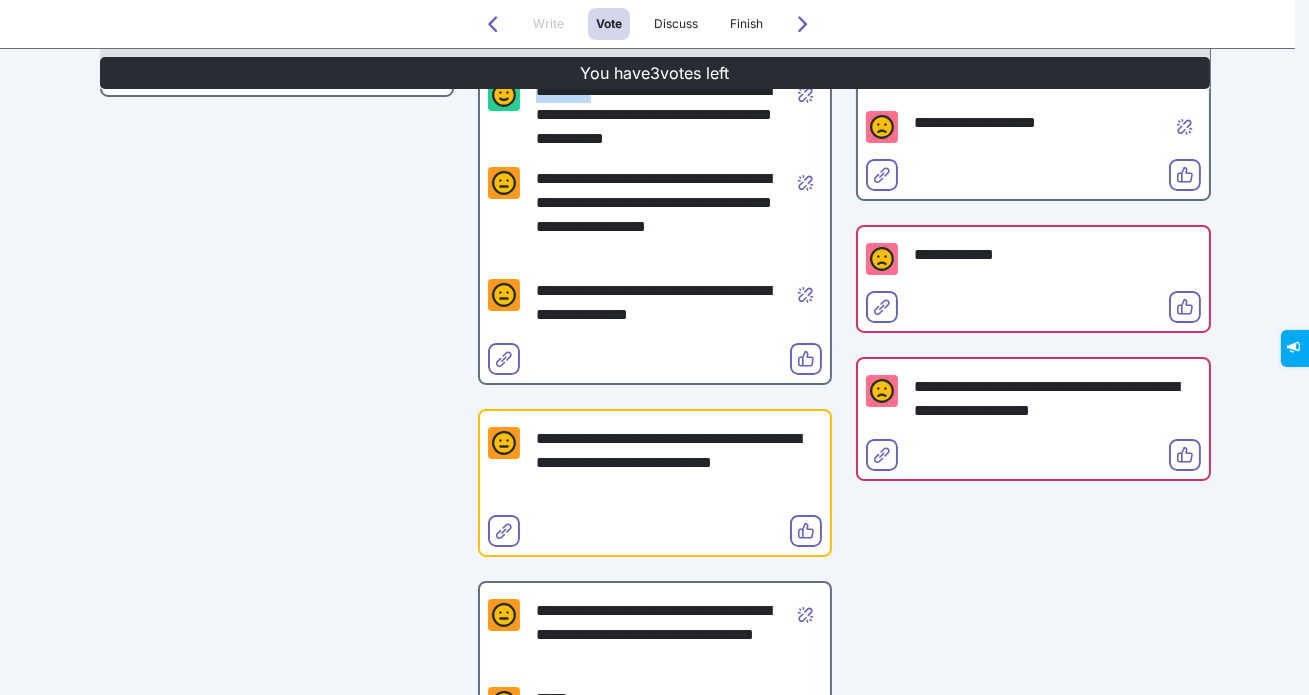 click at bounding box center (882, 259) 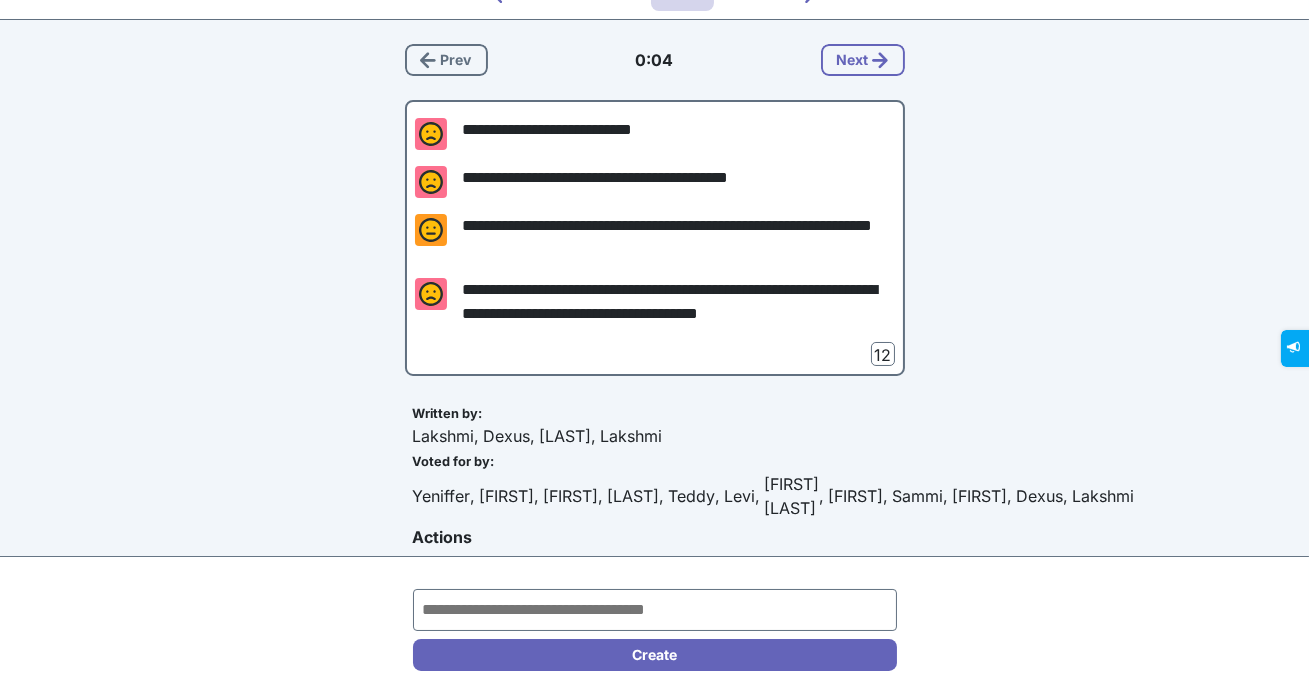 scroll, scrollTop: 0, scrollLeft: 0, axis: both 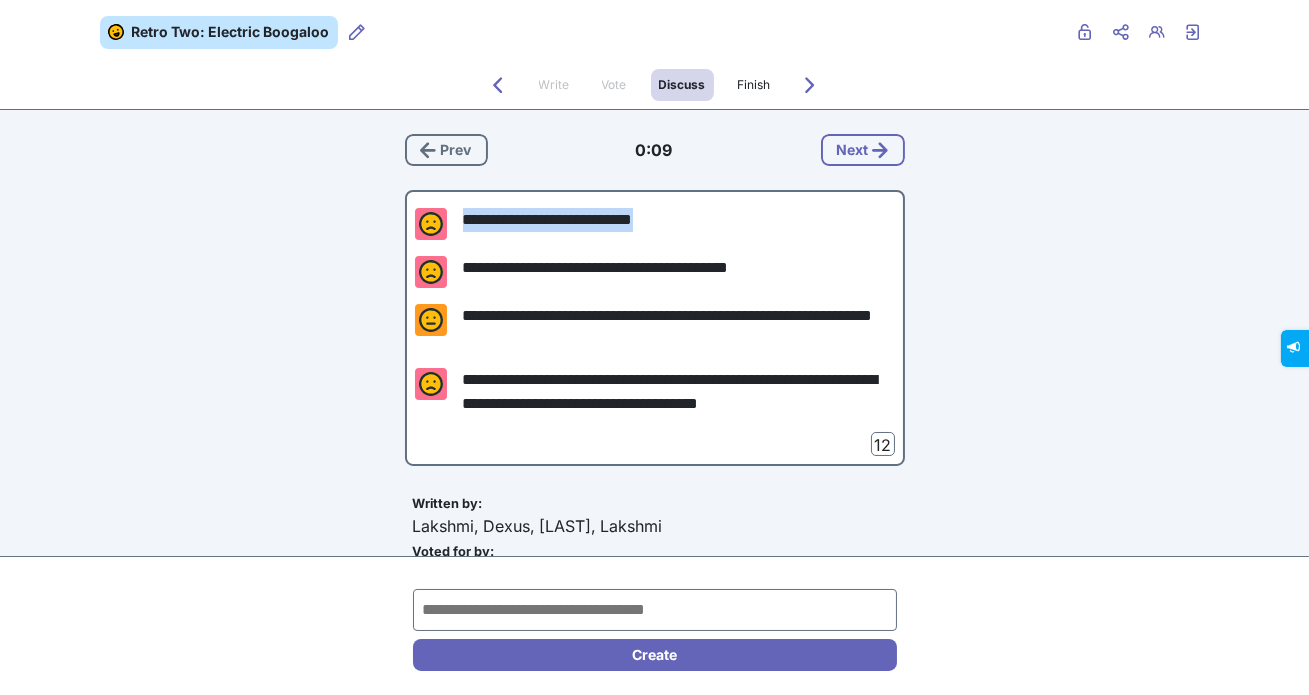 drag, startPoint x: 459, startPoint y: 218, endPoint x: 688, endPoint y: 219, distance: 229.00218 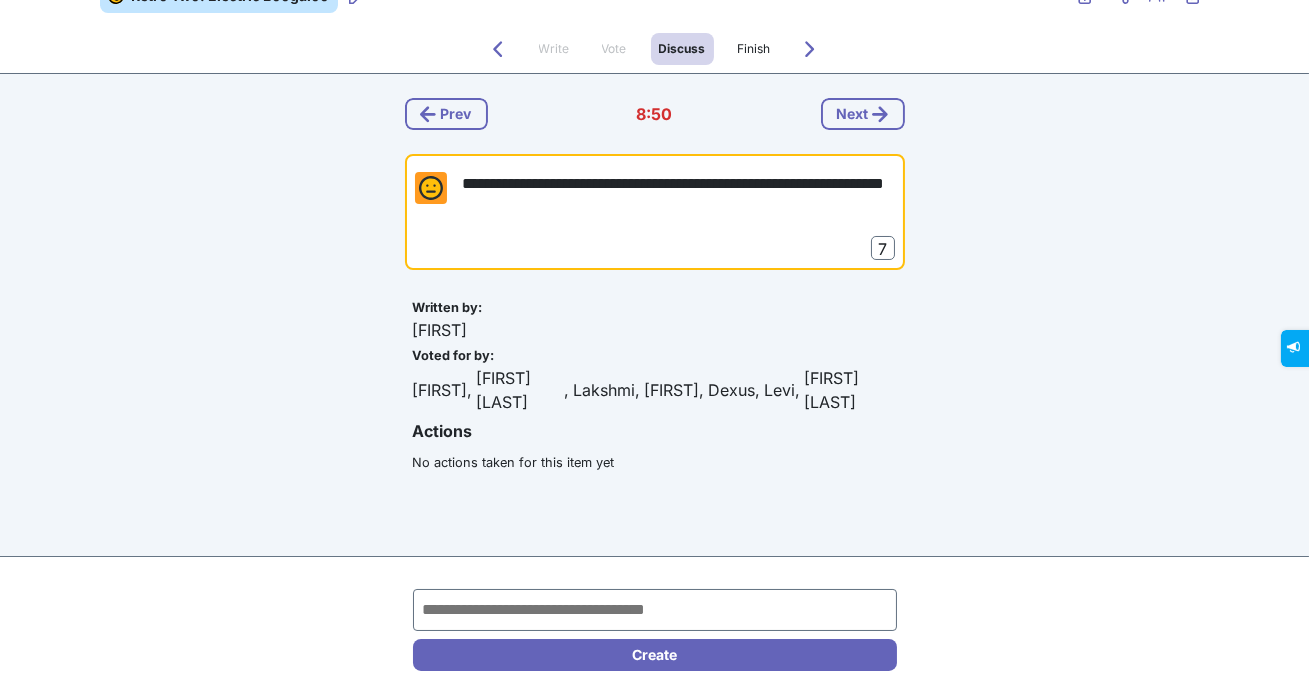 scroll, scrollTop: 90, scrollLeft: 0, axis: vertical 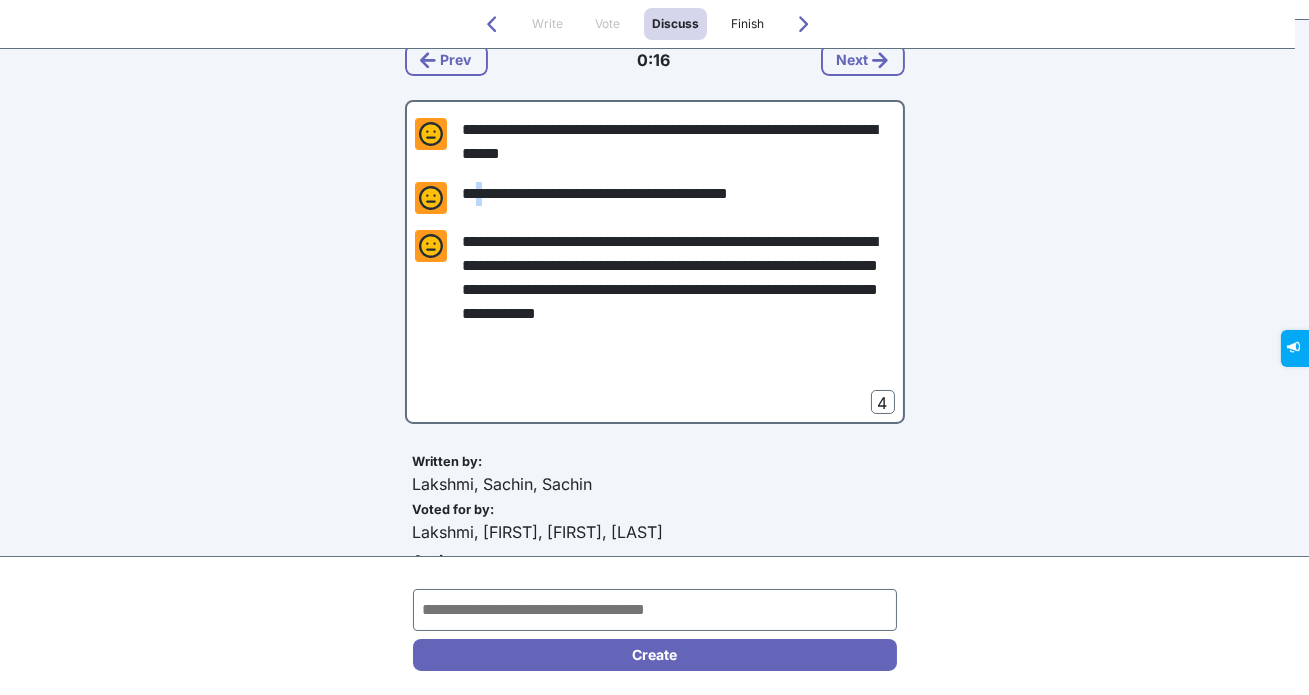 click on "**********" at bounding box center [679, 194] 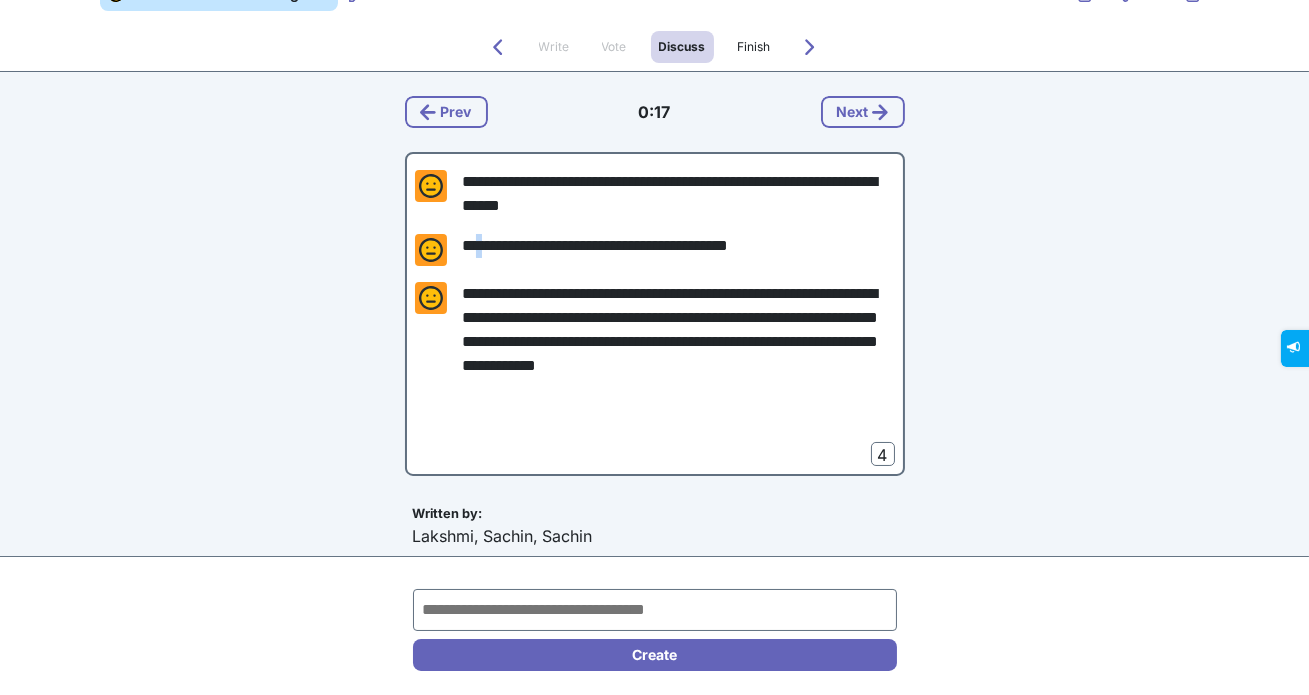 scroll, scrollTop: 0, scrollLeft: 0, axis: both 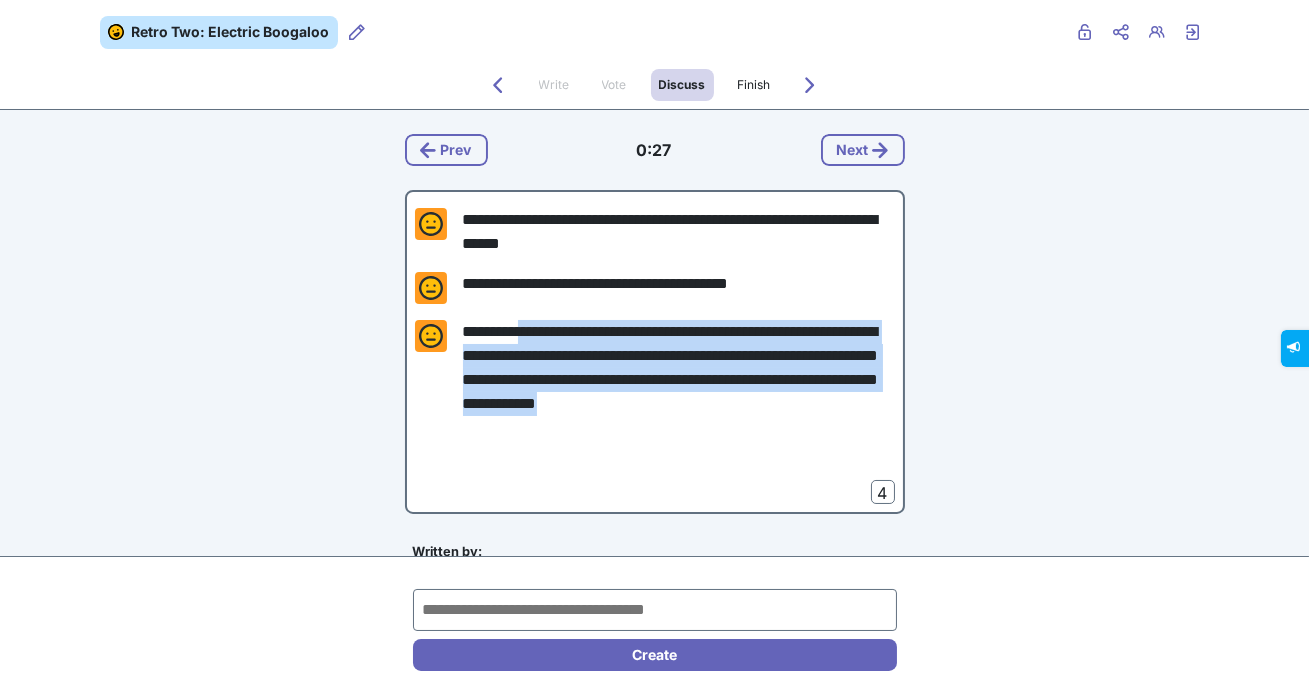 drag, startPoint x: 667, startPoint y: 457, endPoint x: 446, endPoint y: 356, distance: 242.9856 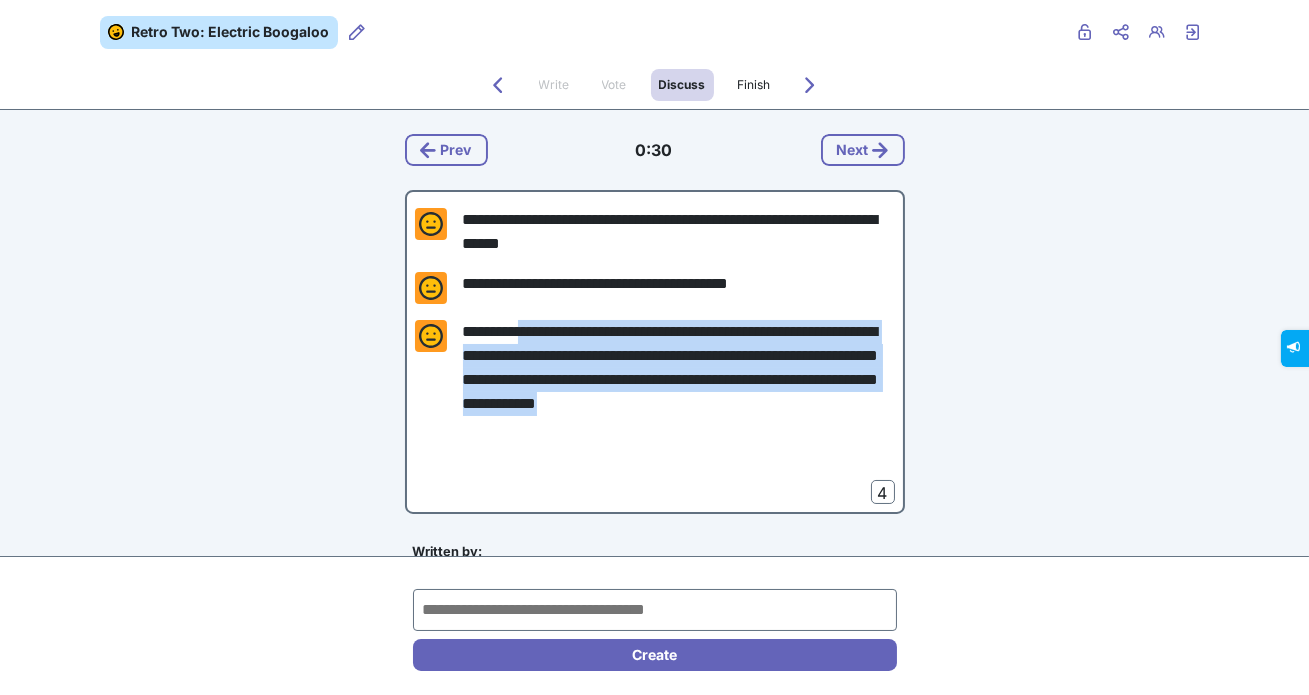 copy on "**********" 